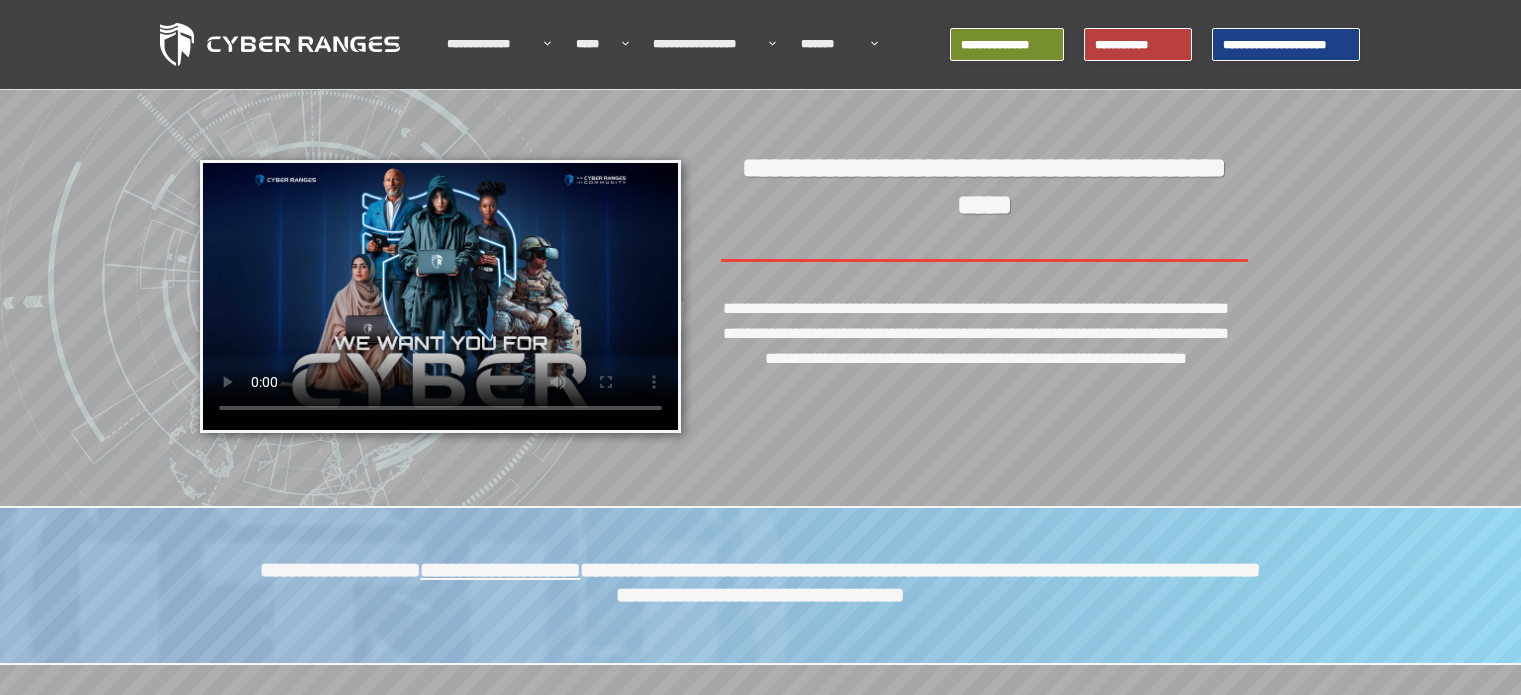 scroll, scrollTop: 0, scrollLeft: 0, axis: both 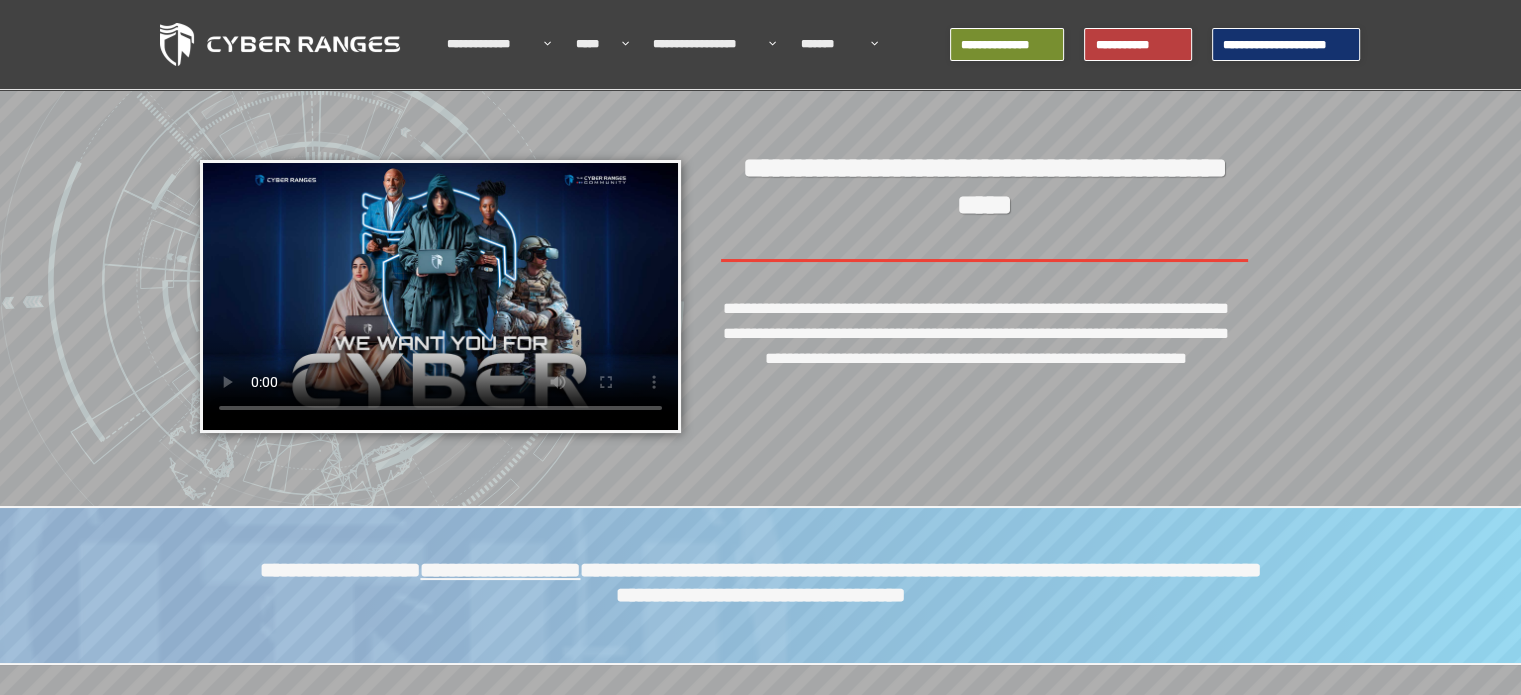 click on "**********" at bounding box center [1286, 45] 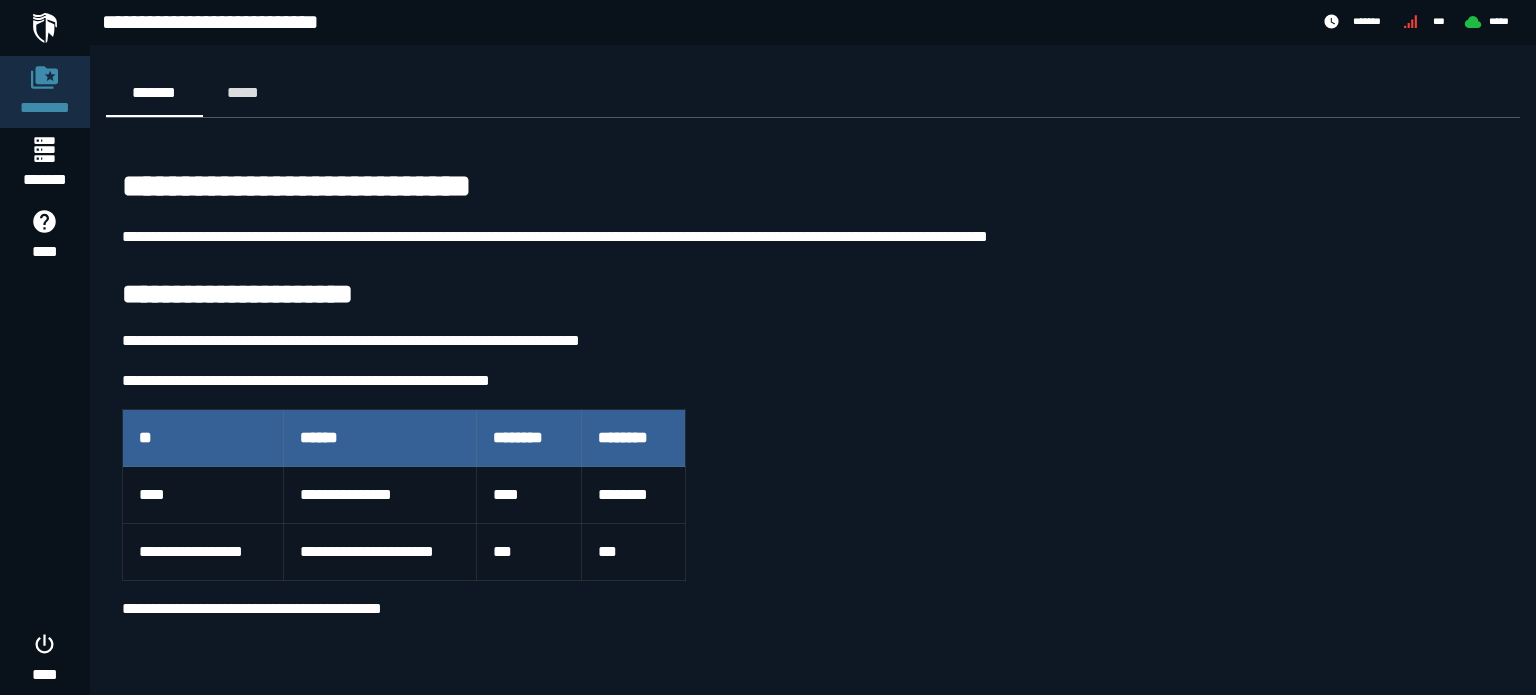 scroll, scrollTop: 0, scrollLeft: 0, axis: both 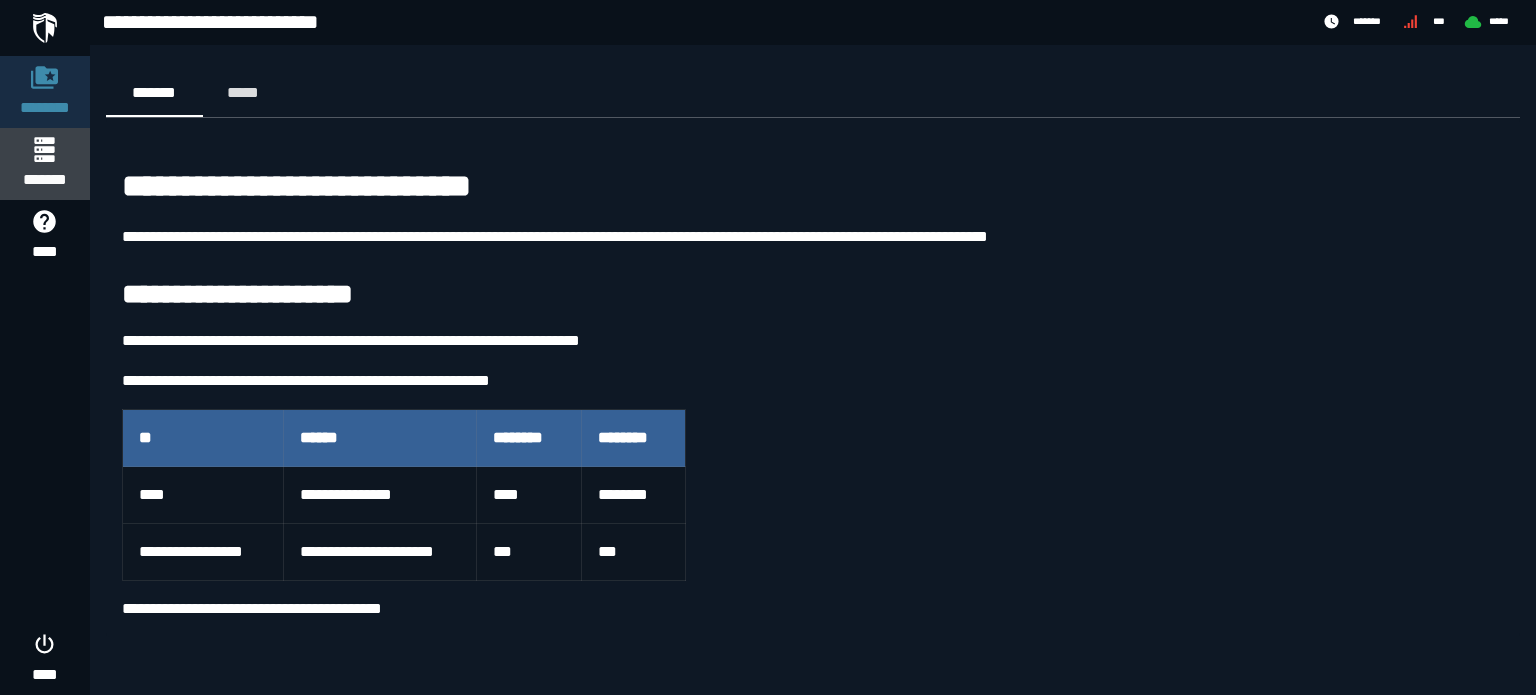 click on "*******" at bounding box center [44, 180] 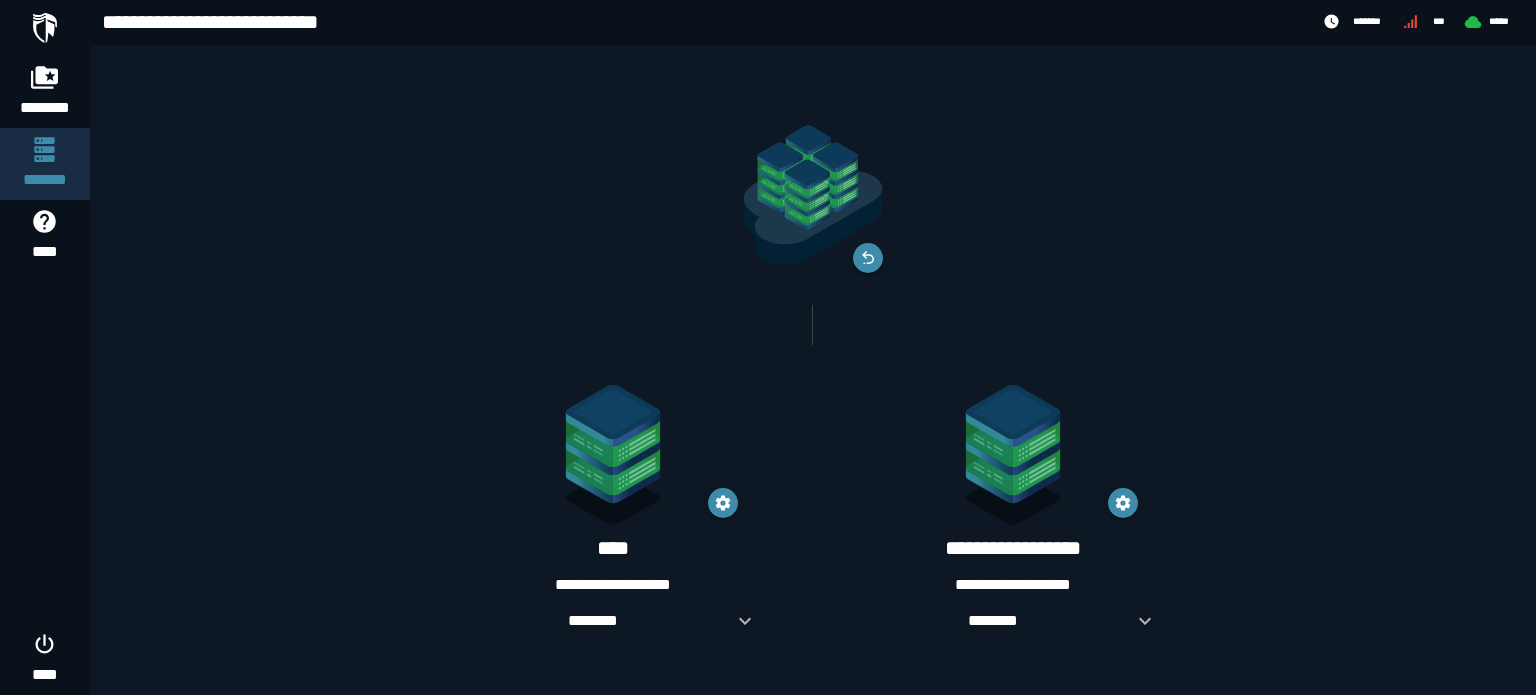 click 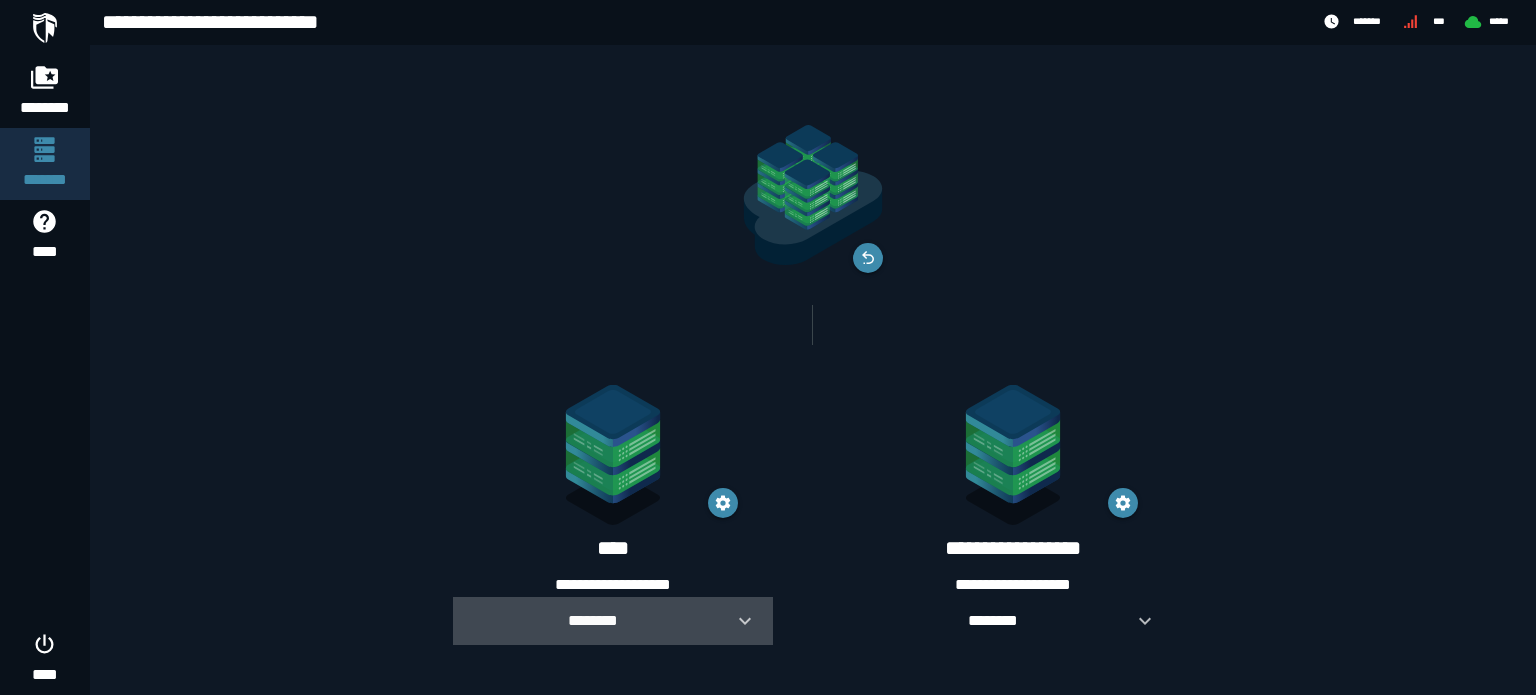 click 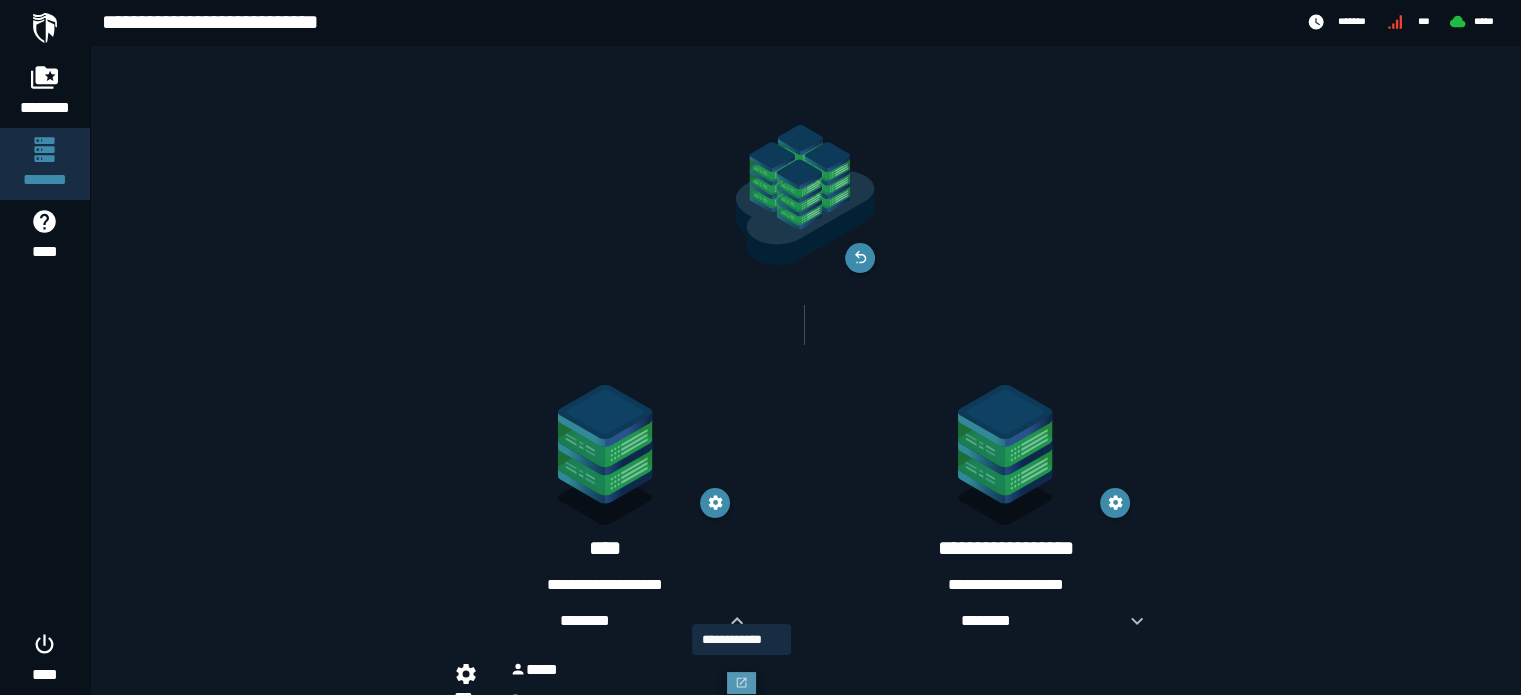 click 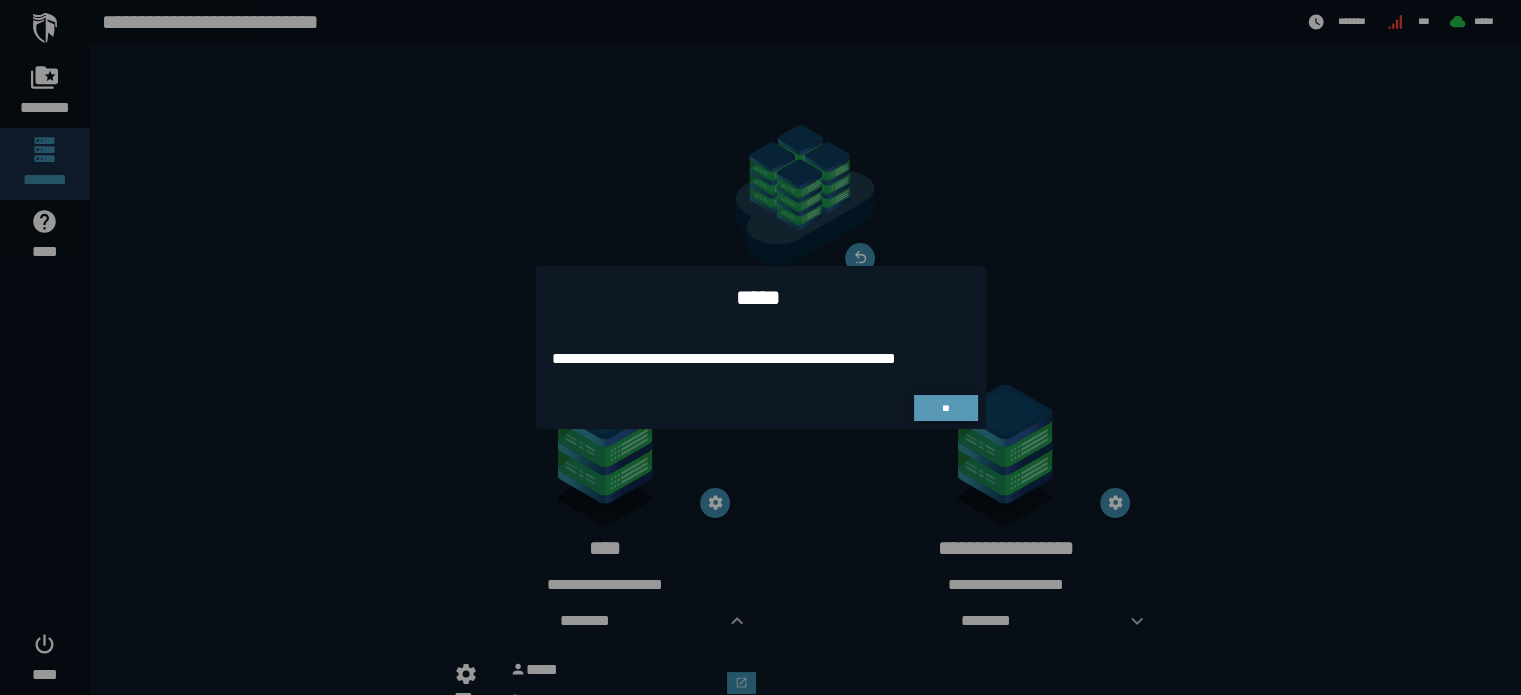 click on "**" at bounding box center [946, 408] 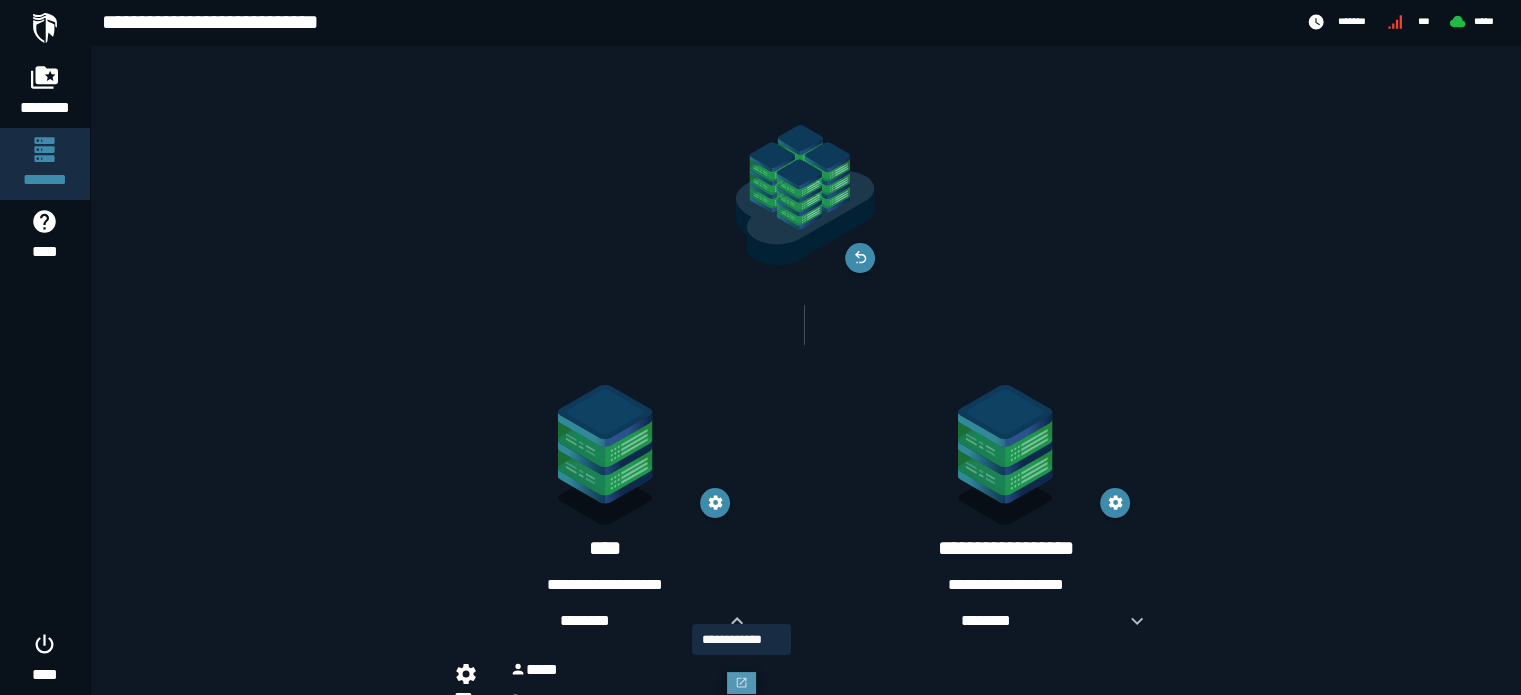 click at bounding box center [742, 683] 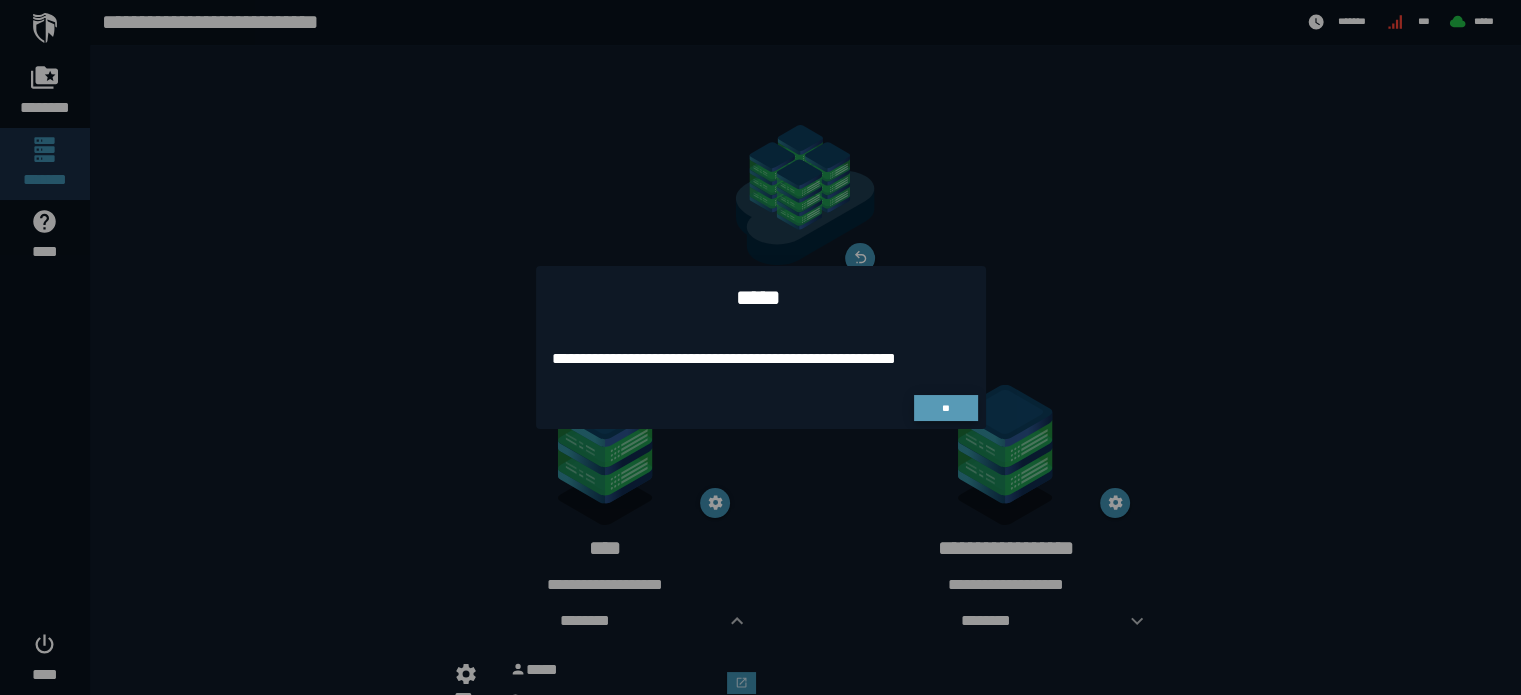 click on "**" at bounding box center [945, 408] 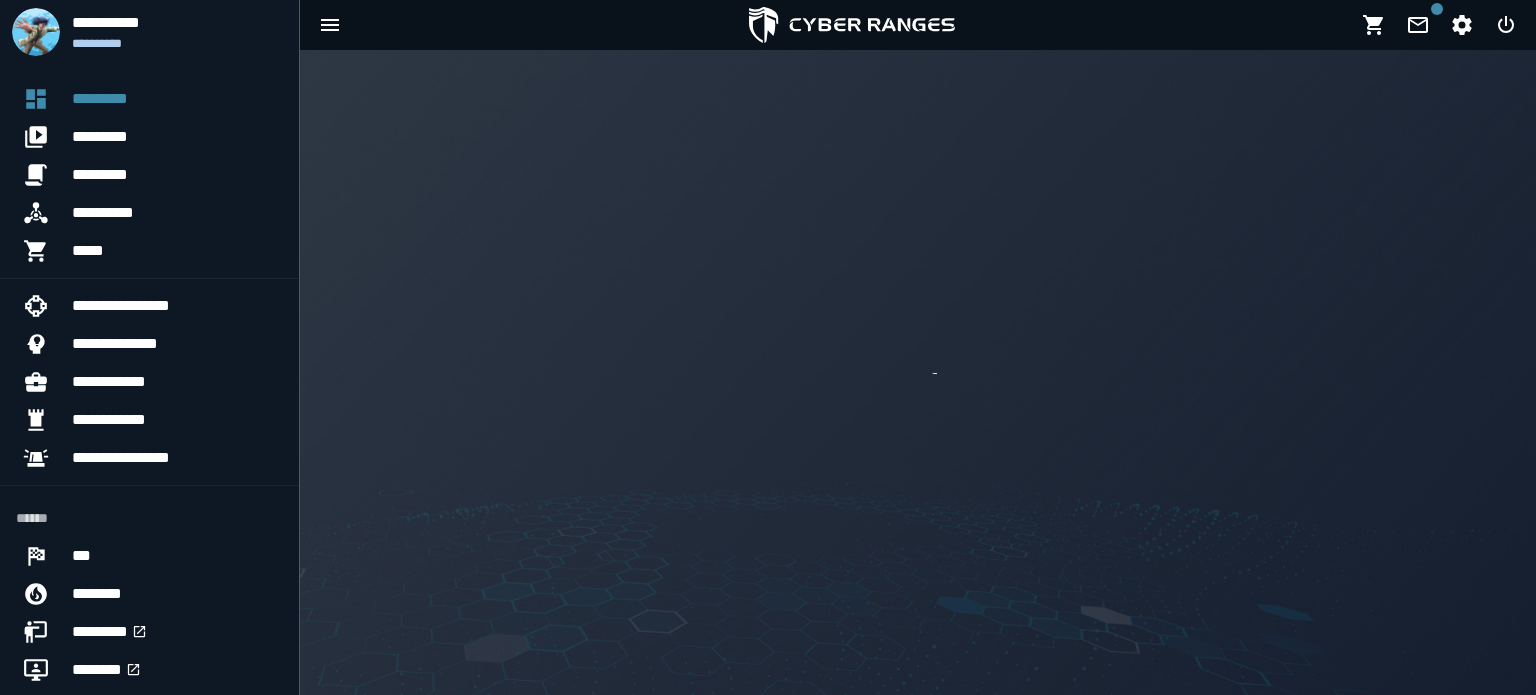 scroll, scrollTop: 0, scrollLeft: 0, axis: both 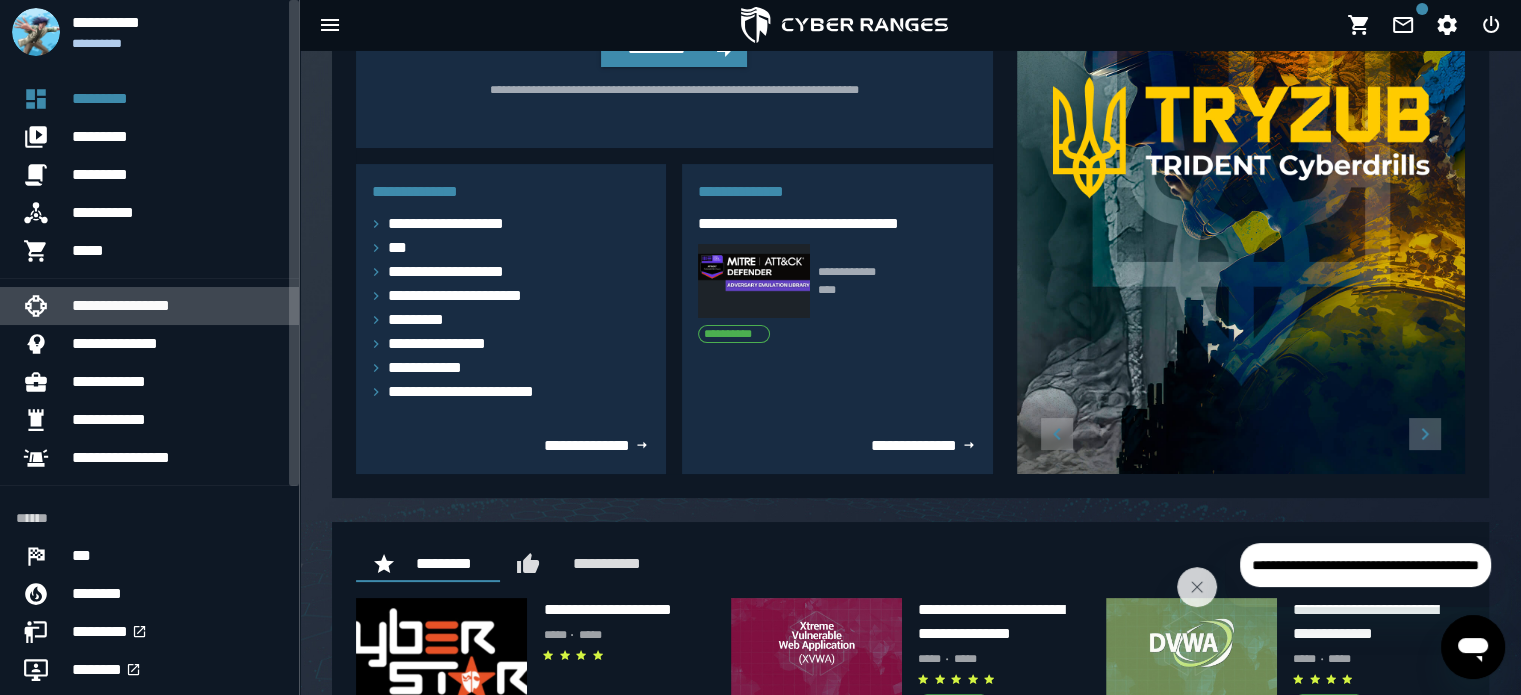 click on "**********" at bounding box center (177, 306) 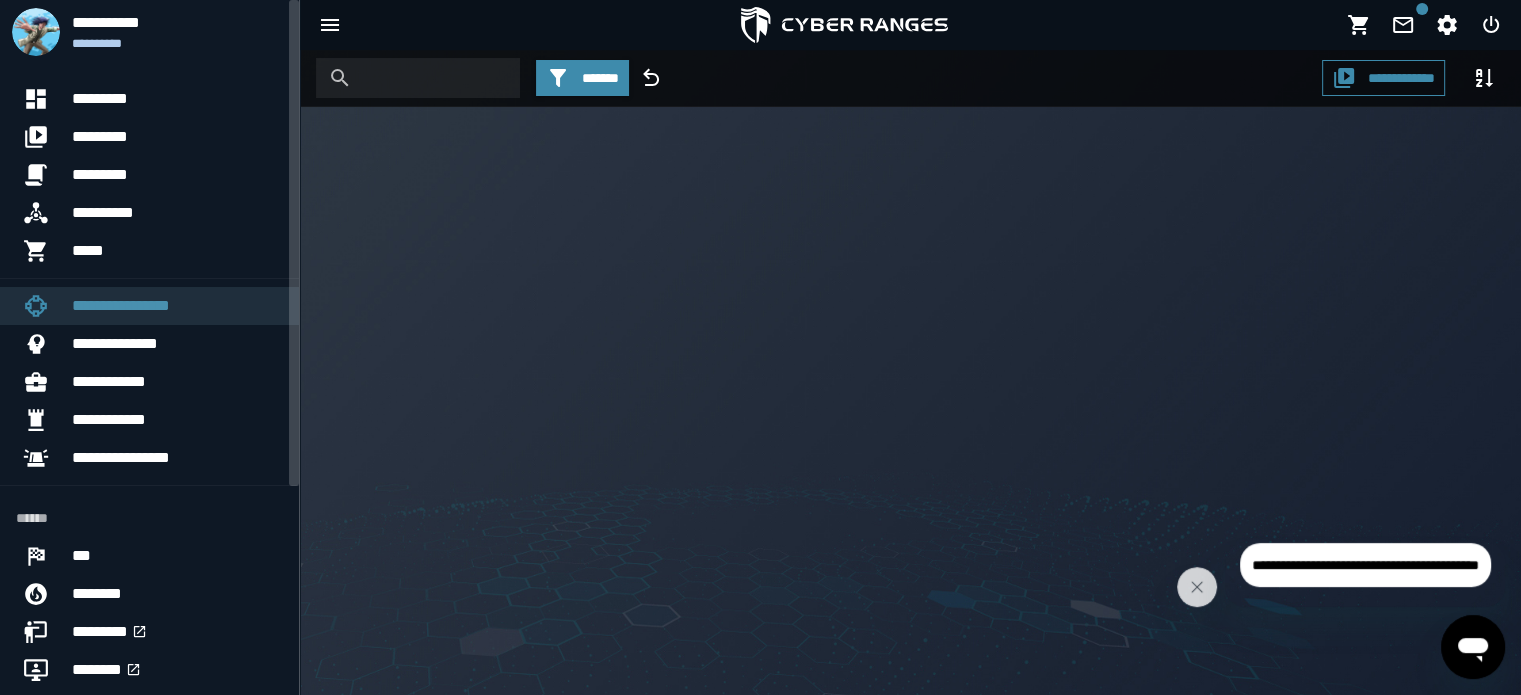 scroll, scrollTop: 0, scrollLeft: 0, axis: both 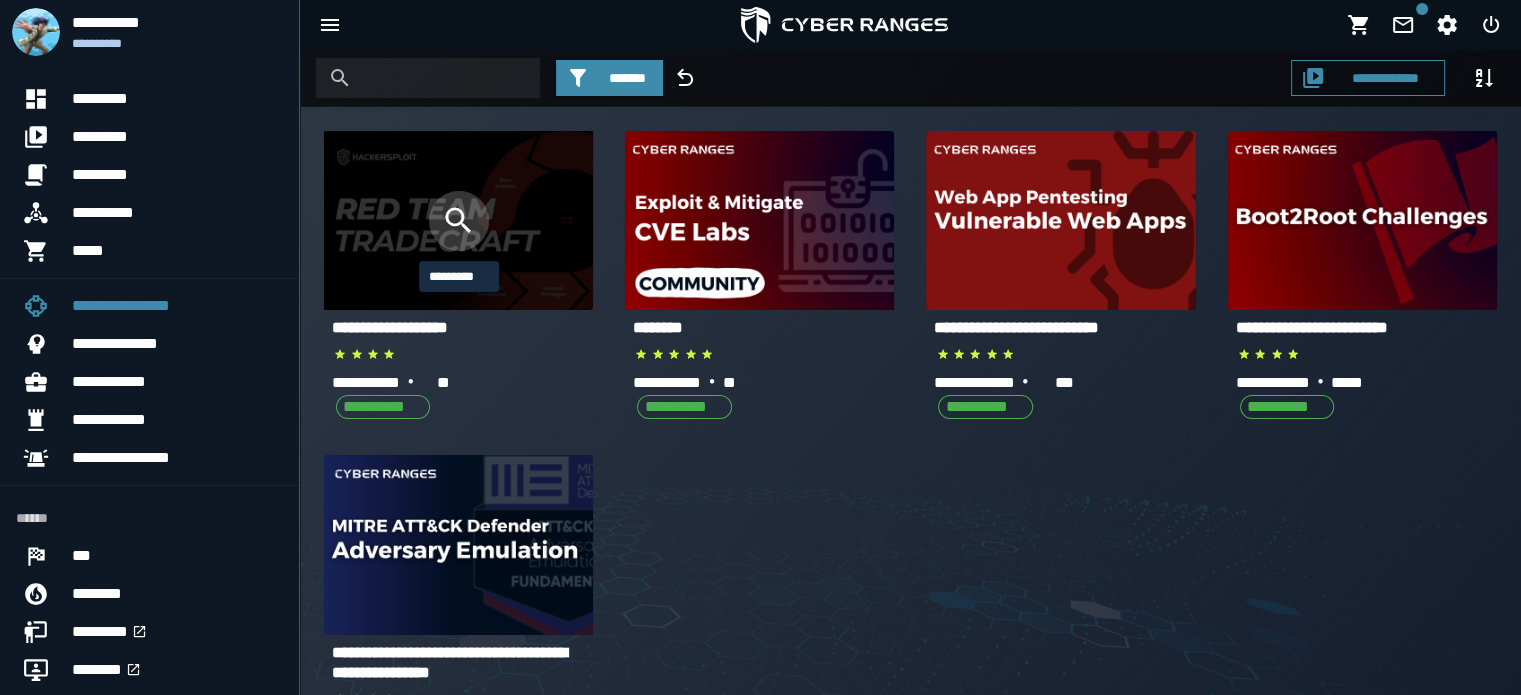 click at bounding box center (459, 221) 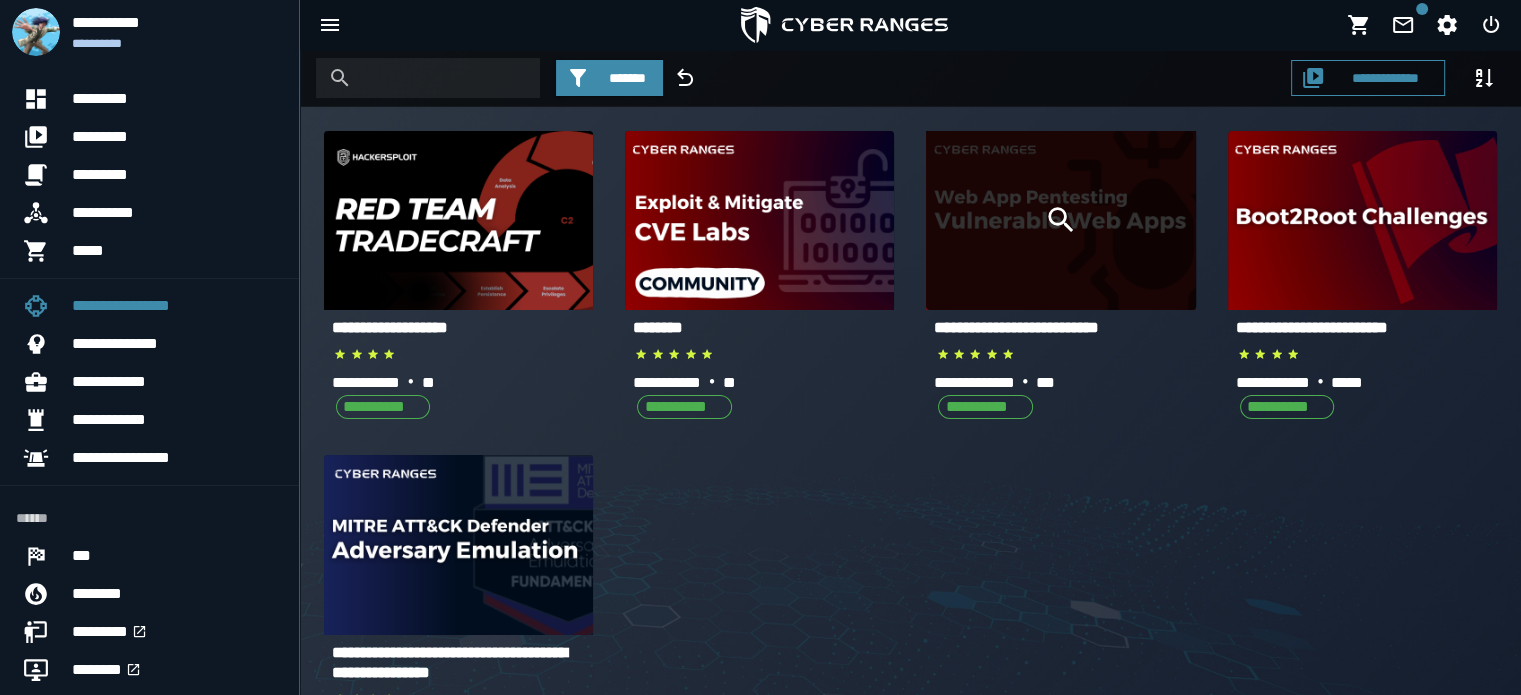 click 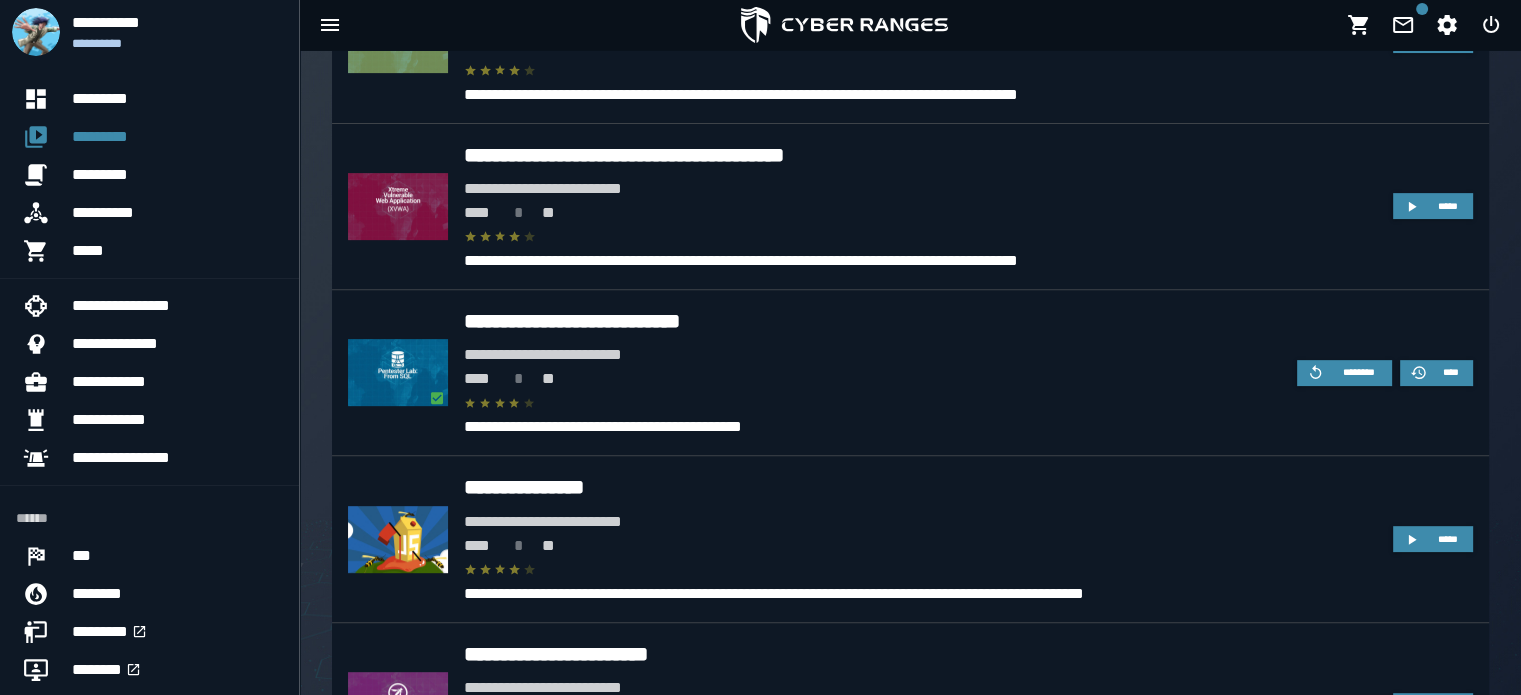 scroll, scrollTop: 802, scrollLeft: 0, axis: vertical 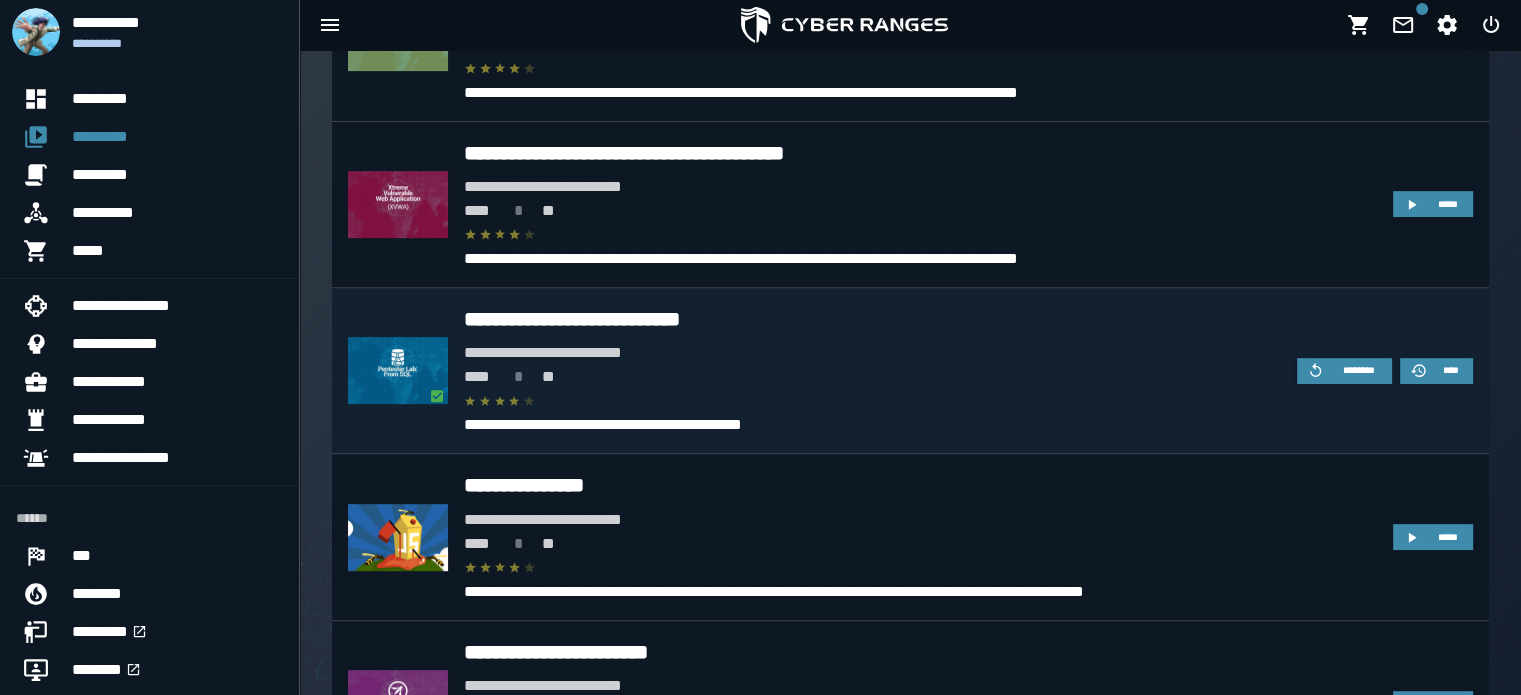 click on "**********" at bounding box center [872, 319] 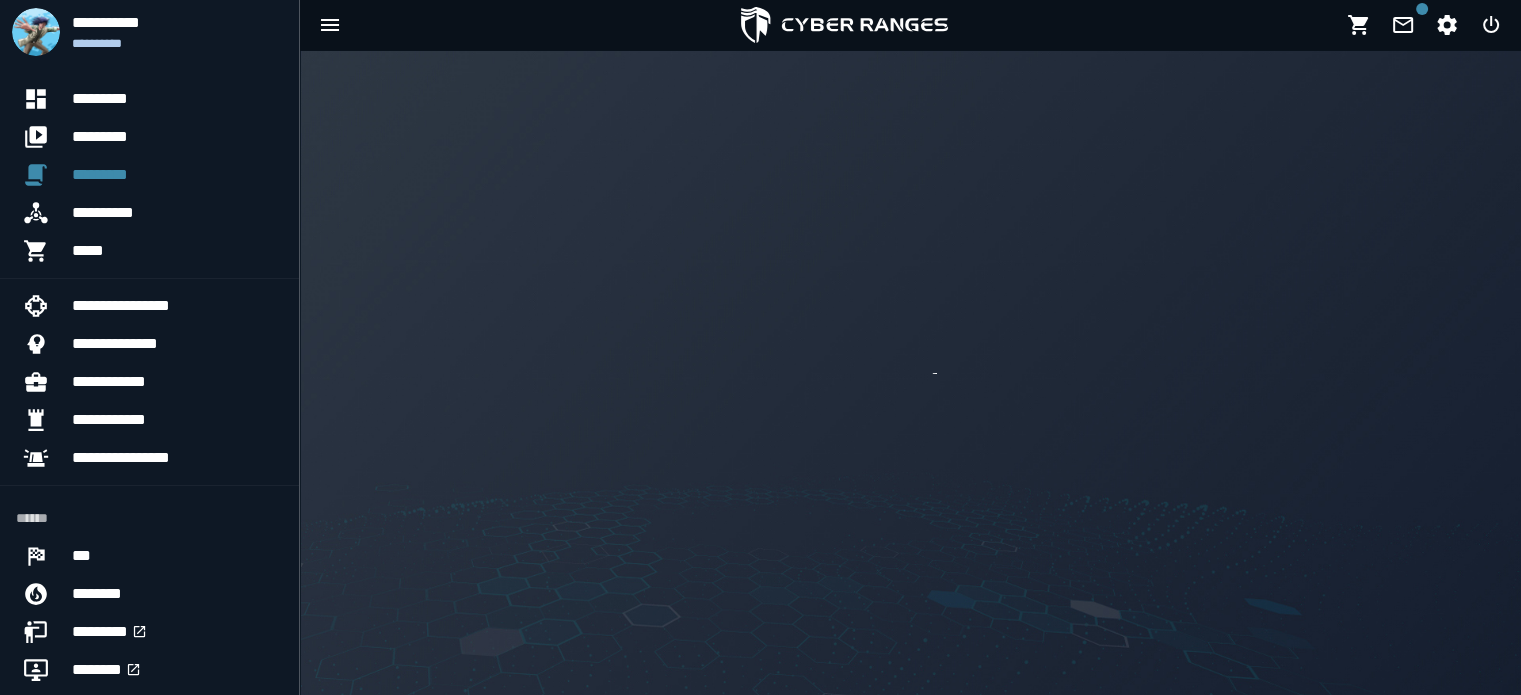 scroll, scrollTop: 0, scrollLeft: 0, axis: both 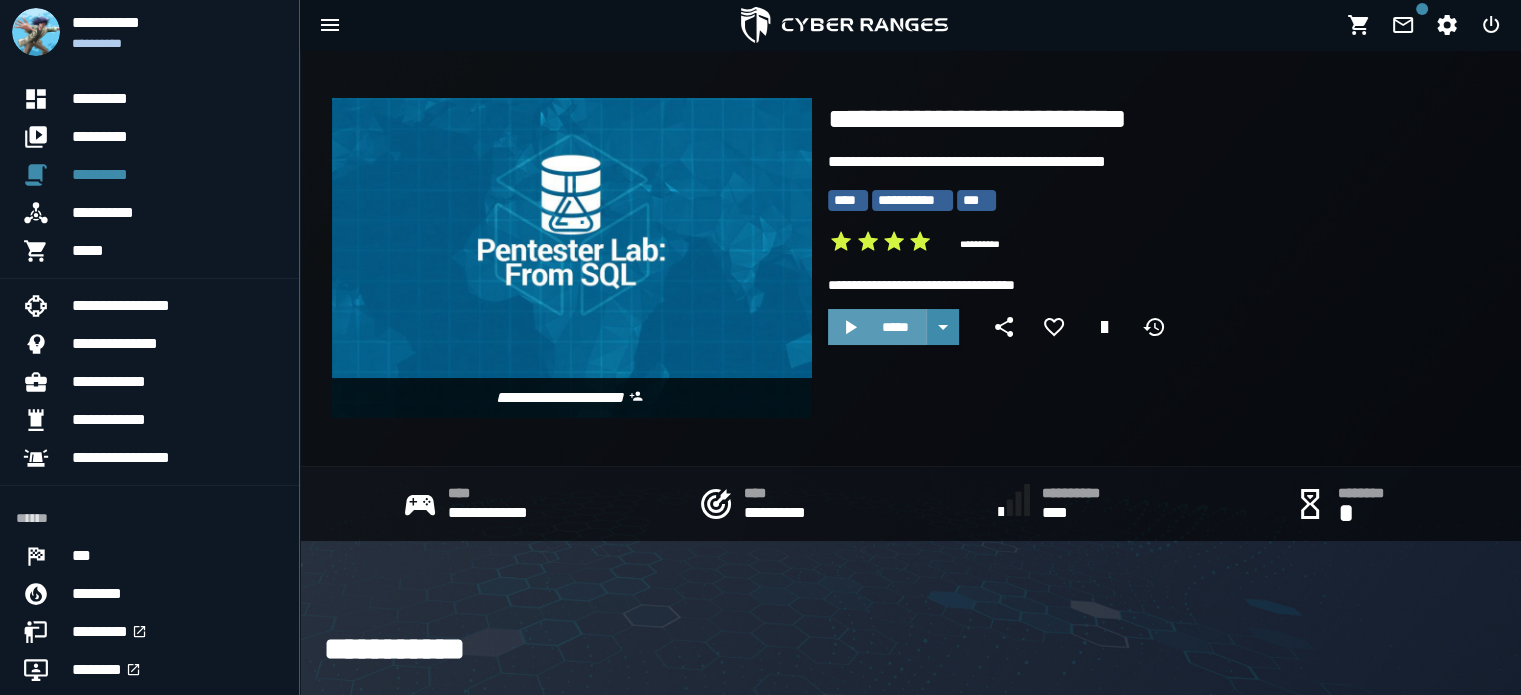 click on "*****" at bounding box center (877, 327) 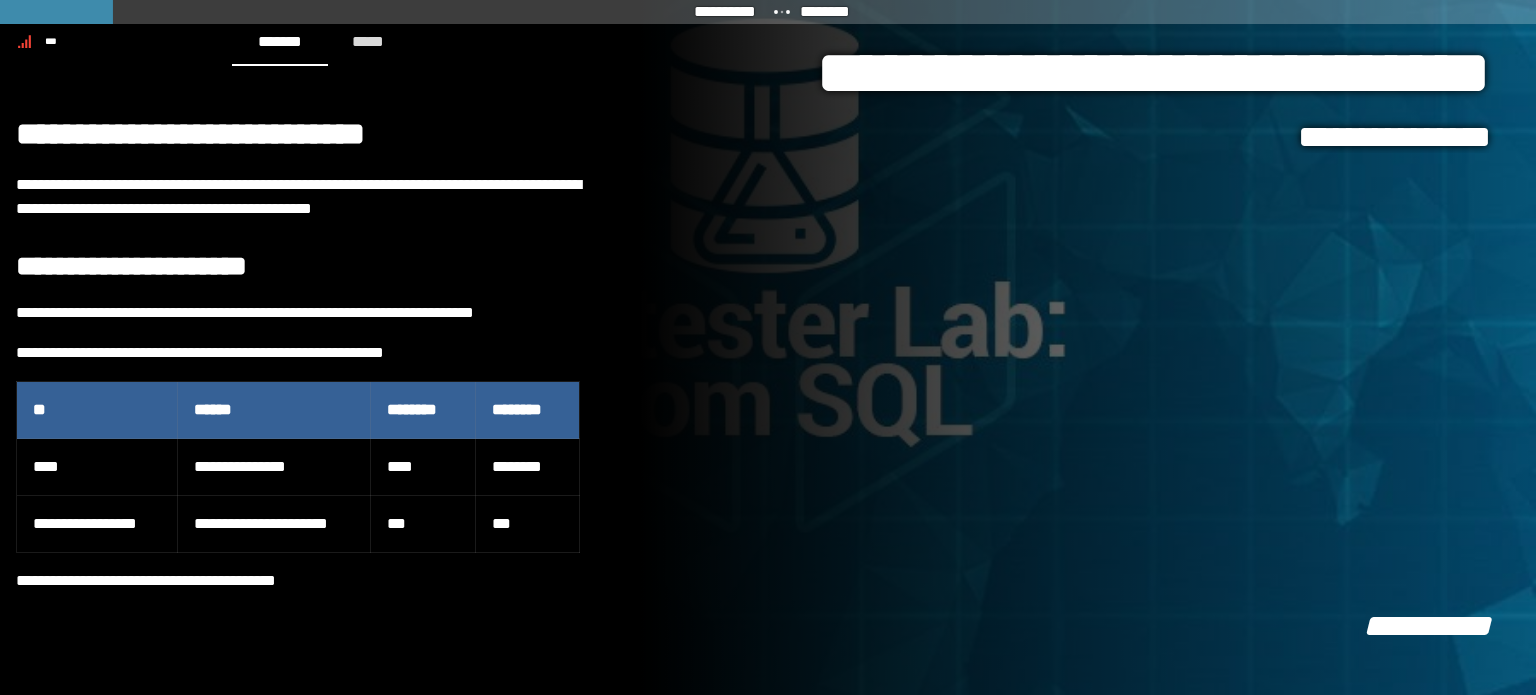 click on "********" at bounding box center [422, 410] 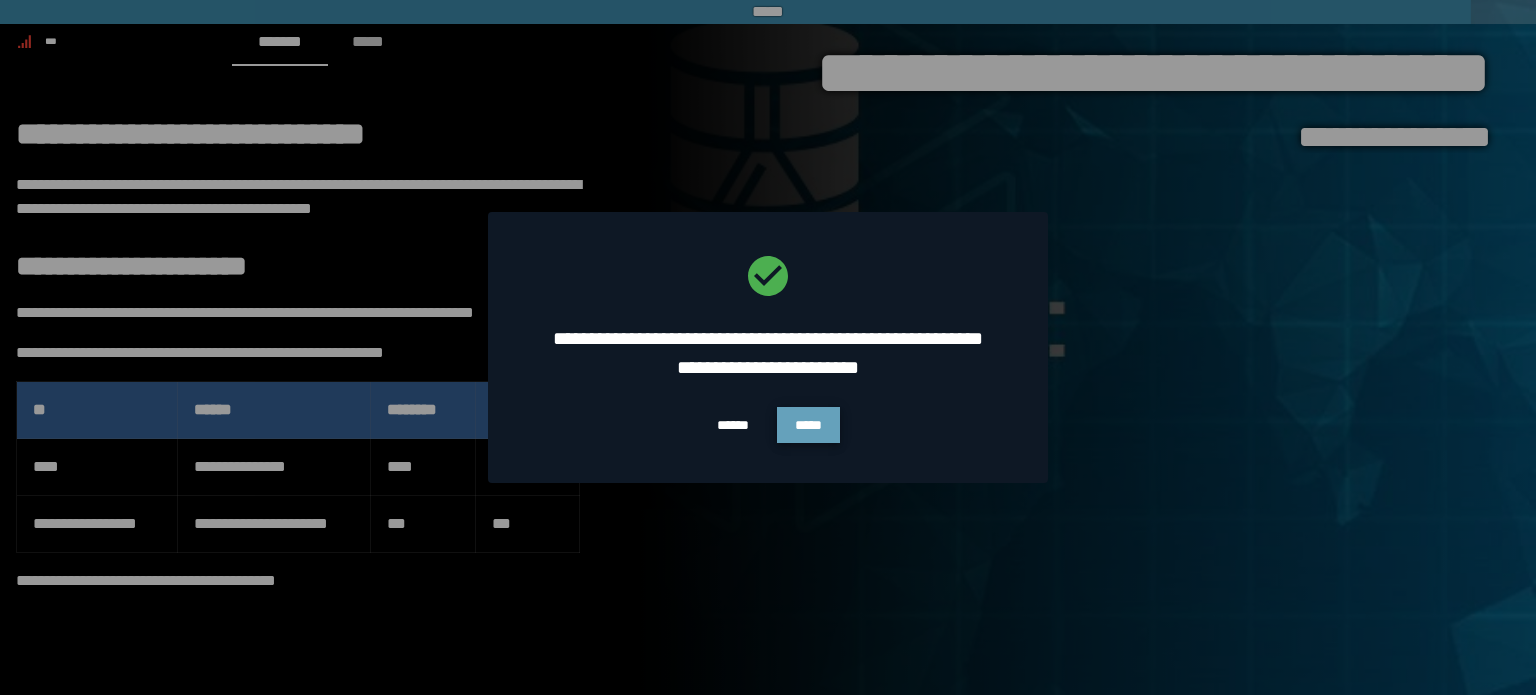 click on "*****" at bounding box center (808, 425) 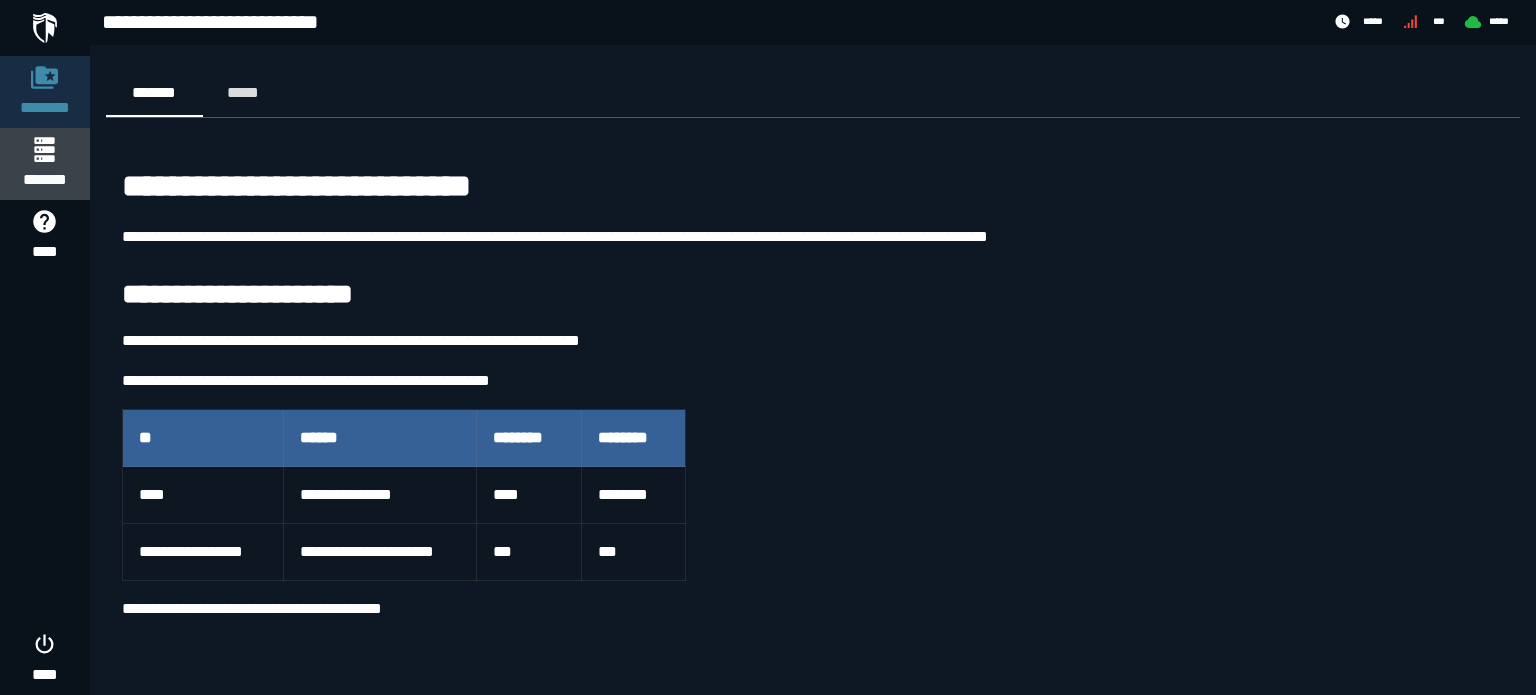 click on "*******" 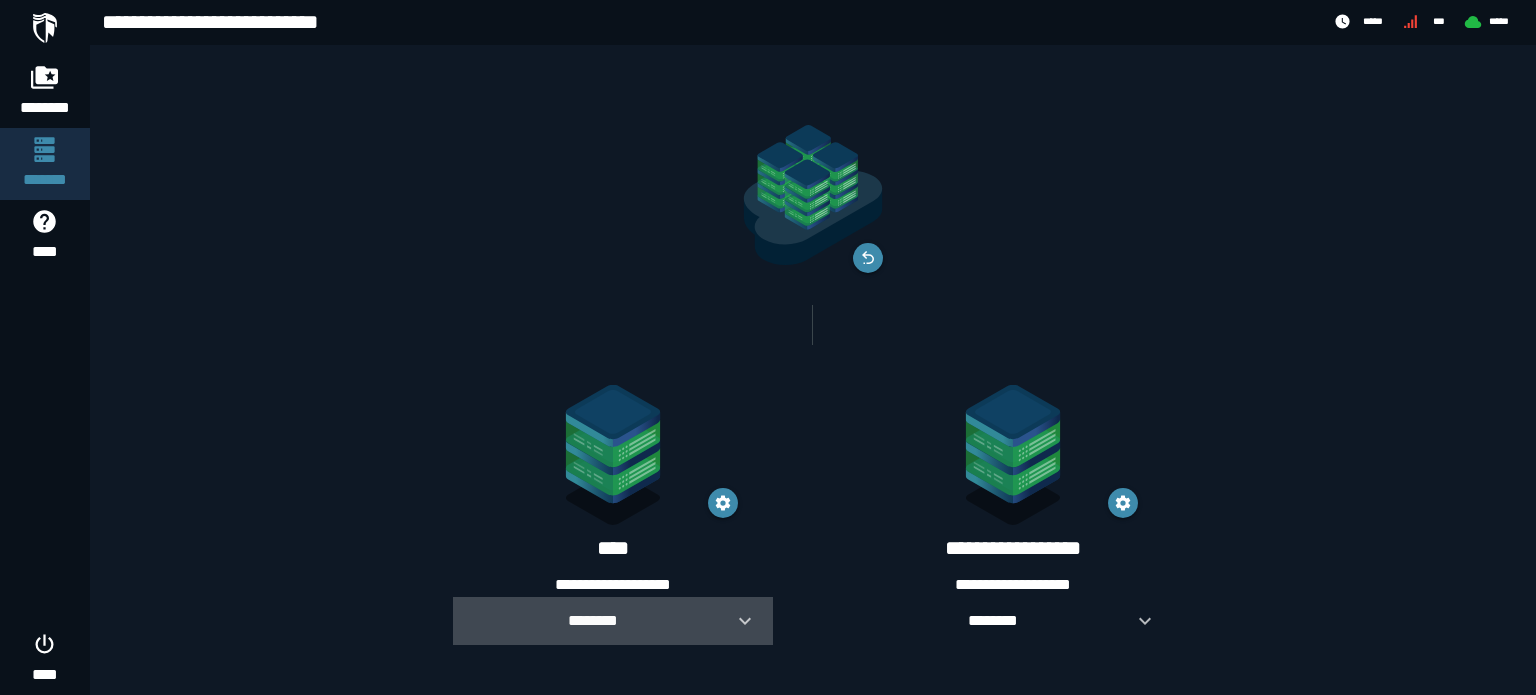 click 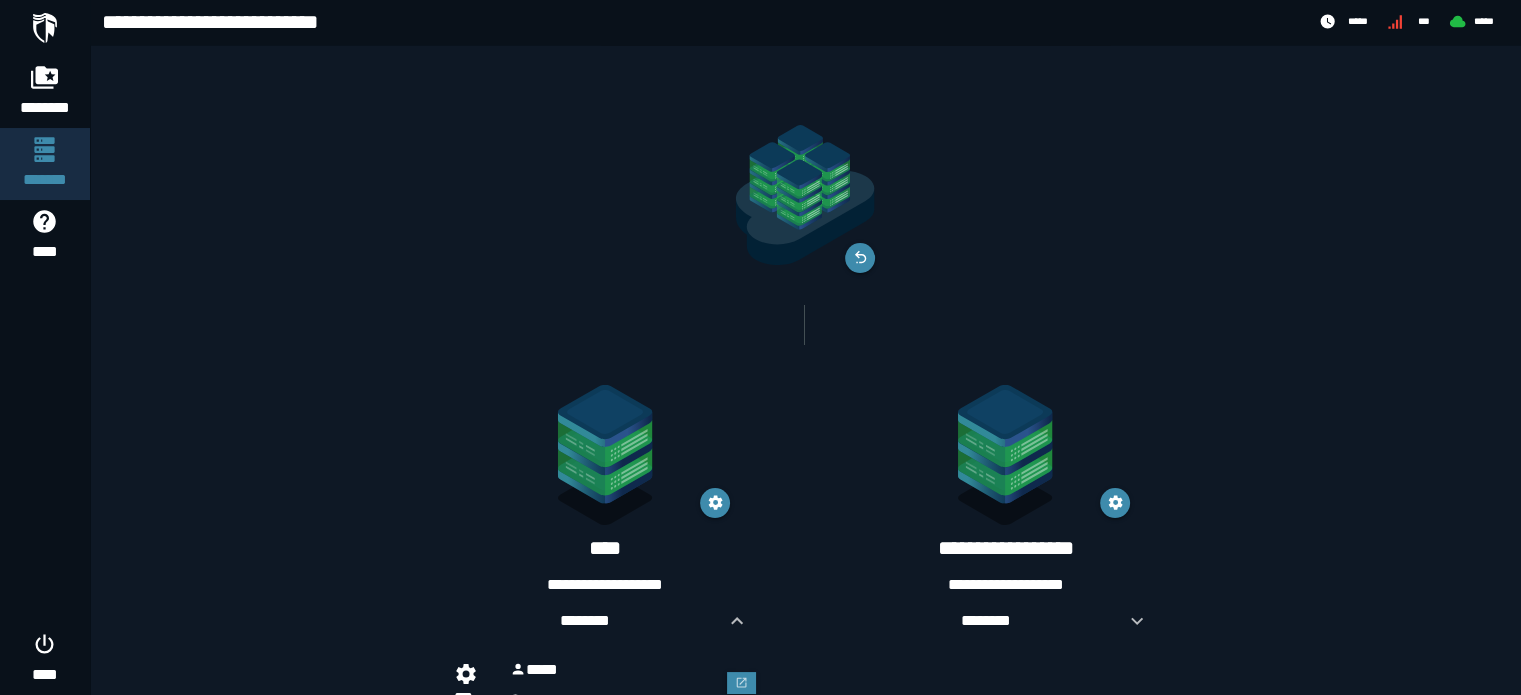 scroll, scrollTop: 76, scrollLeft: 0, axis: vertical 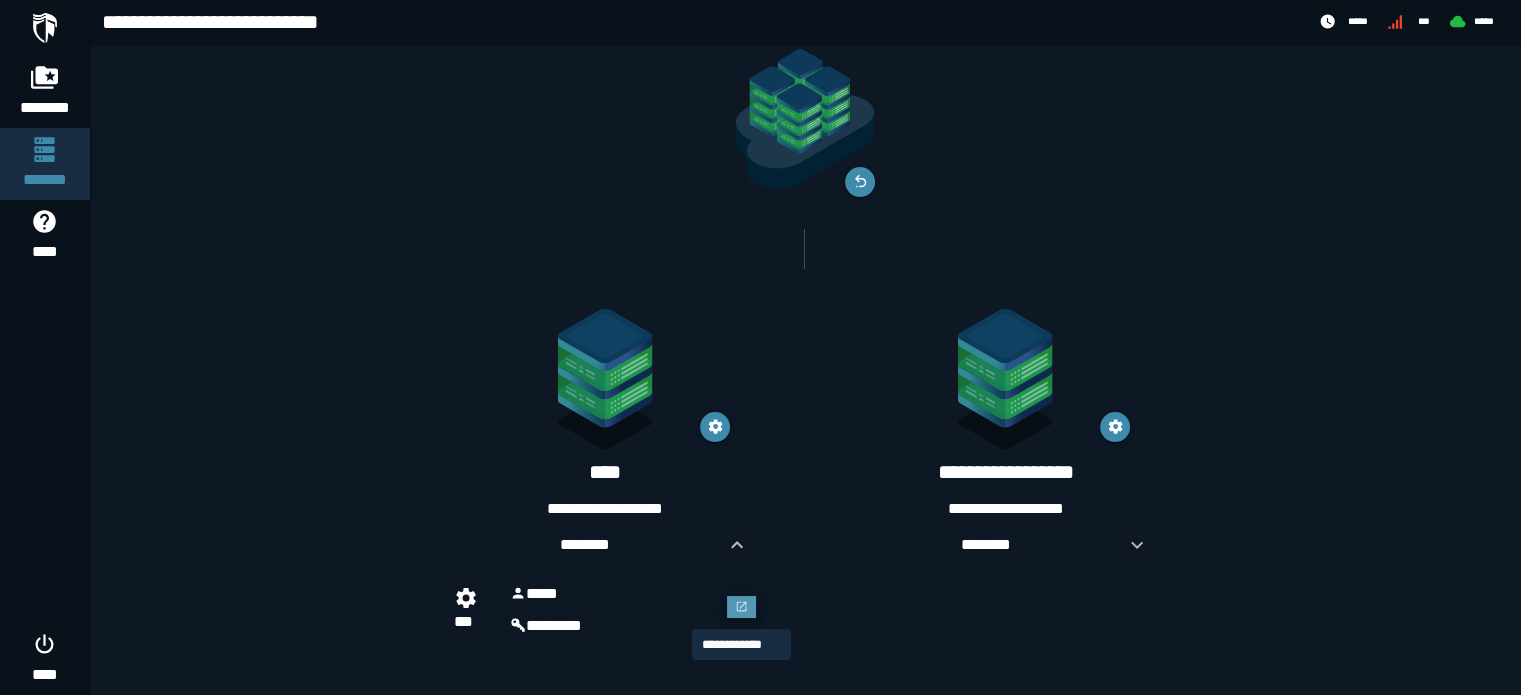 click 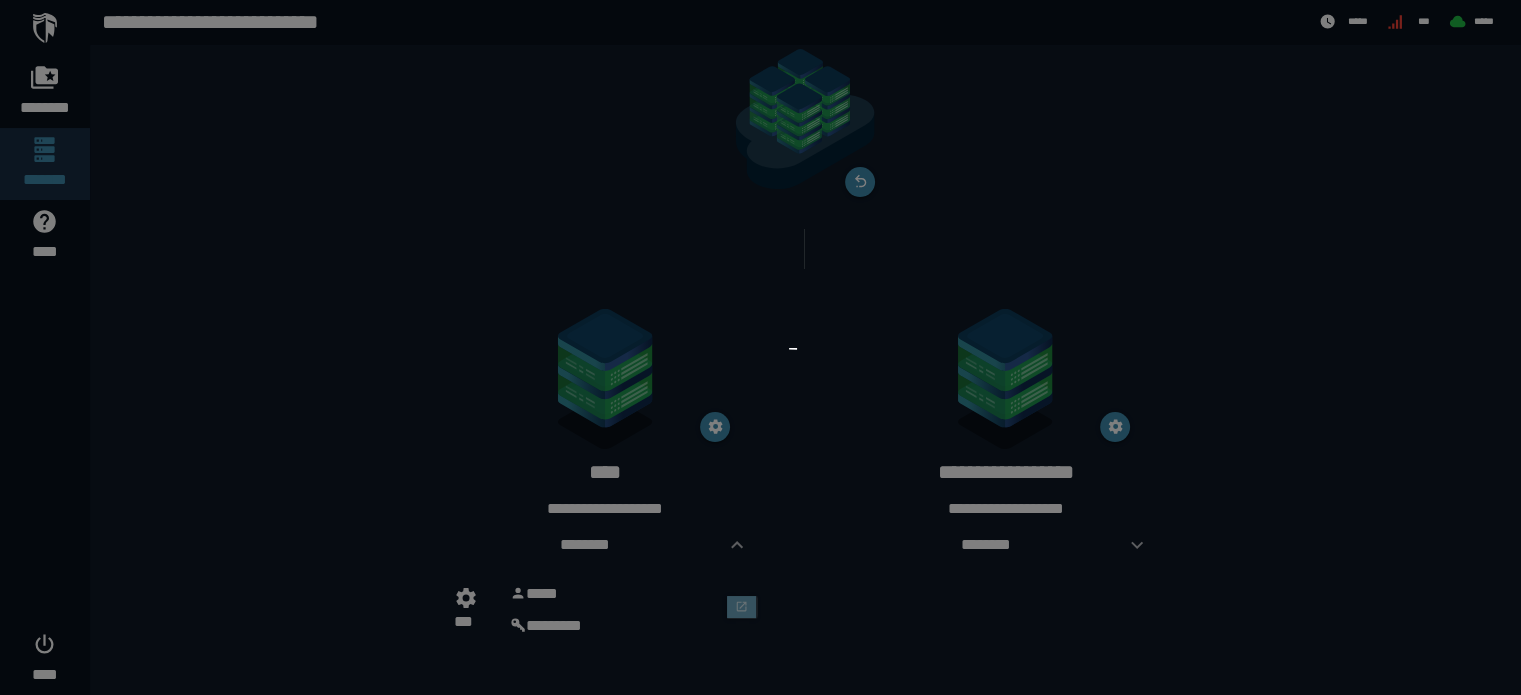scroll, scrollTop: 0, scrollLeft: 0, axis: both 